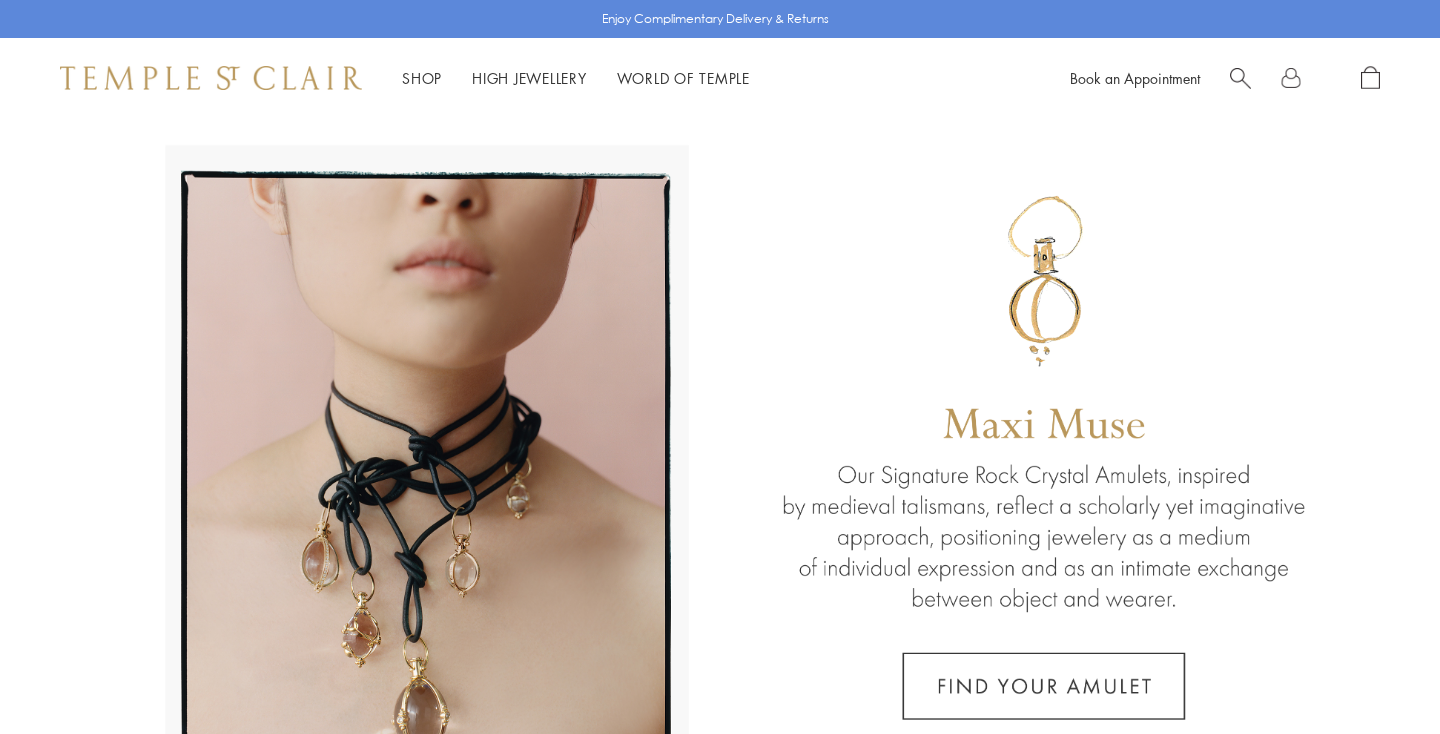 scroll, scrollTop: 0, scrollLeft: 0, axis: both 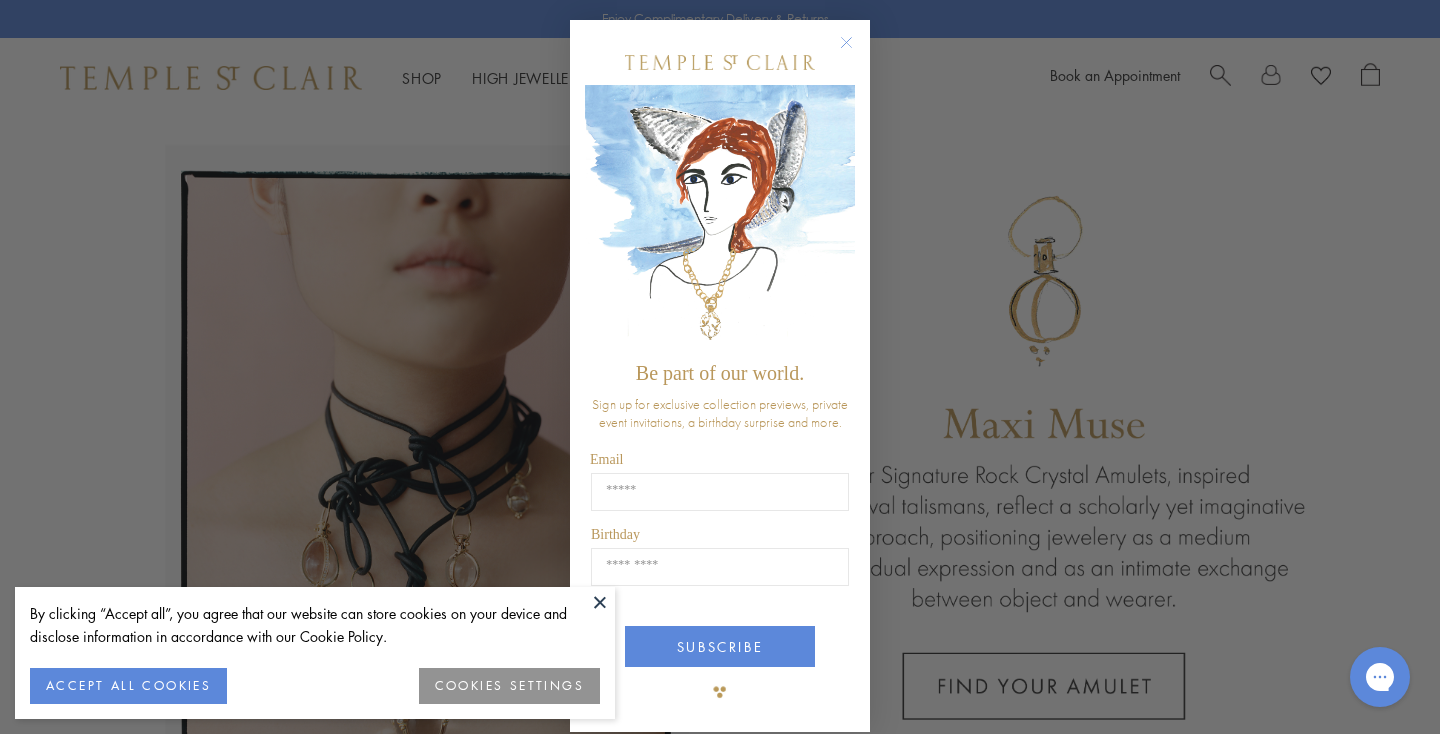 click 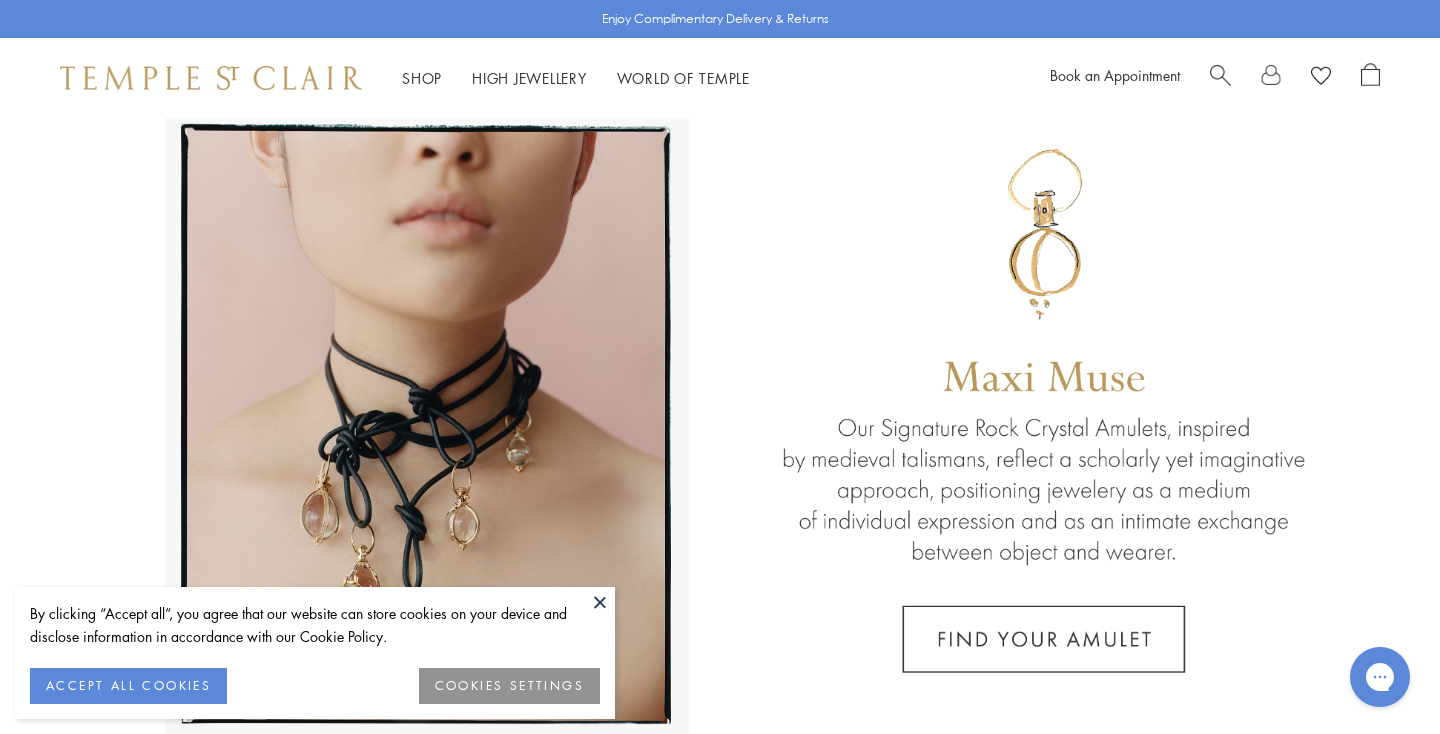 scroll, scrollTop: 54, scrollLeft: 0, axis: vertical 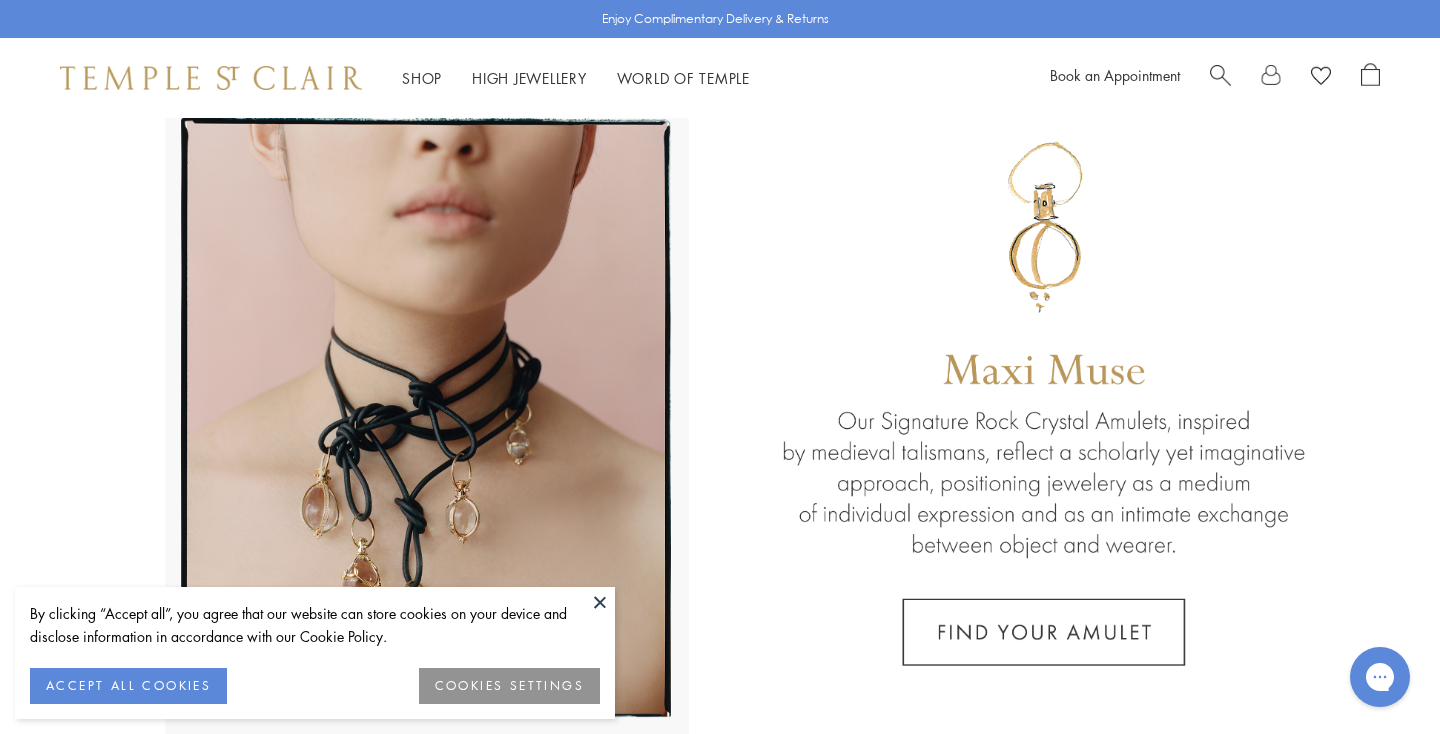 click at bounding box center [600, 602] 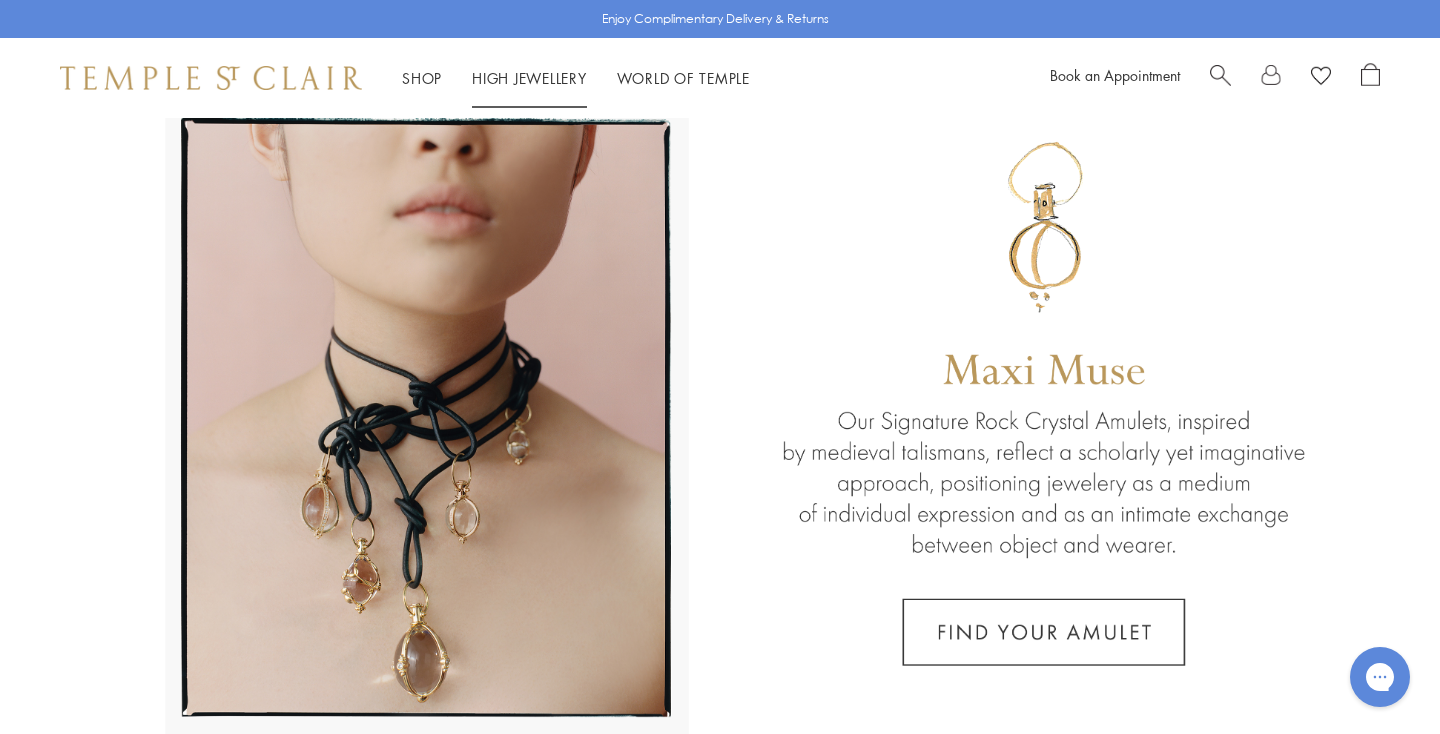 click on "High Jewellery High Jewellery" at bounding box center [529, 78] 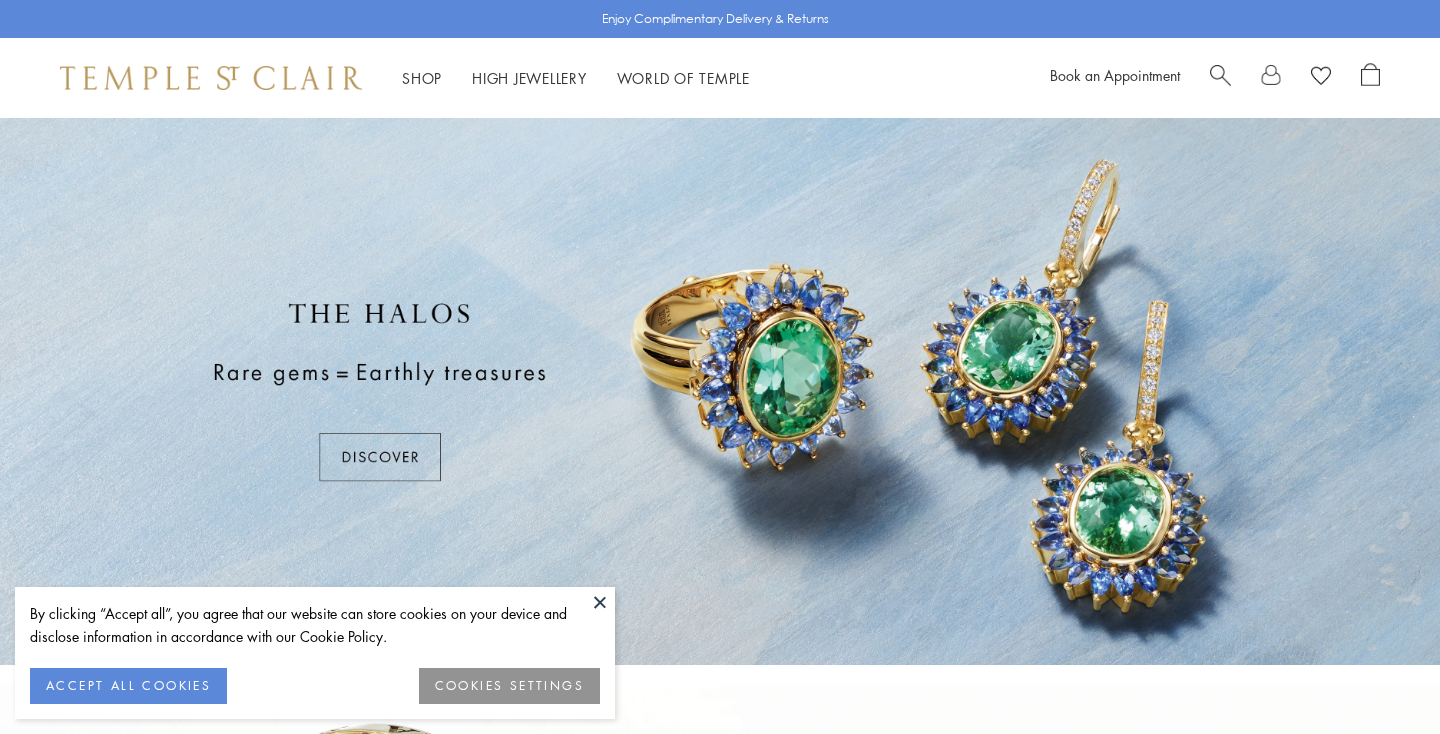 scroll, scrollTop: 0, scrollLeft: 0, axis: both 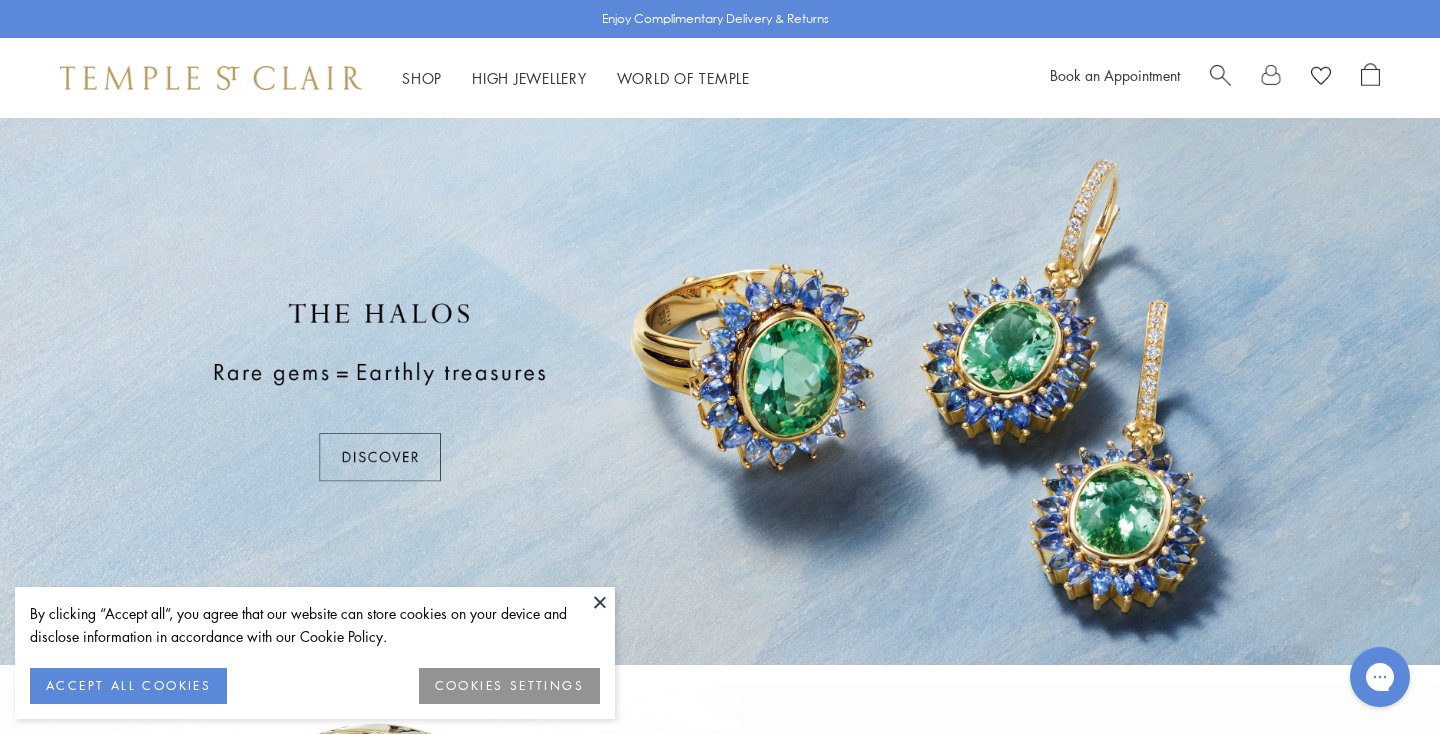 click at bounding box center [600, 602] 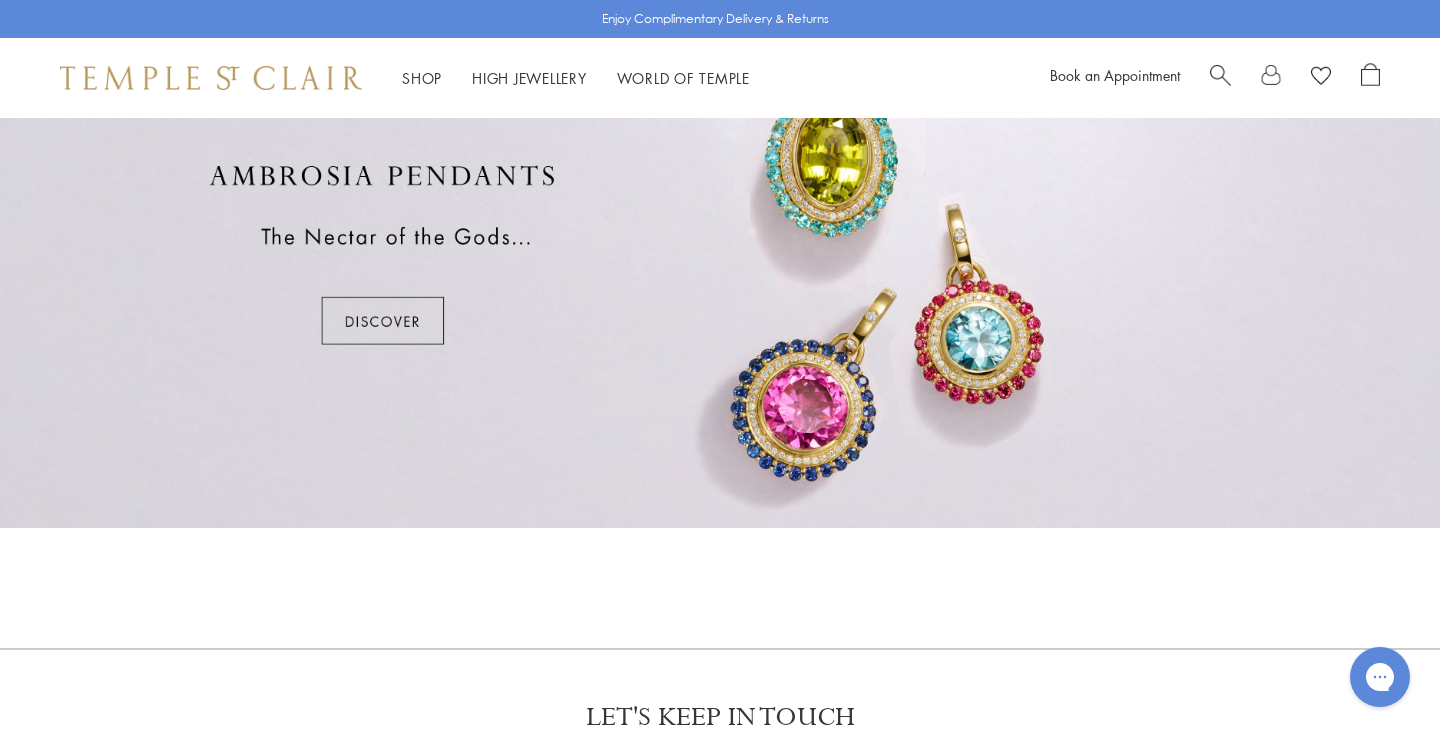 scroll, scrollTop: 1269, scrollLeft: 0, axis: vertical 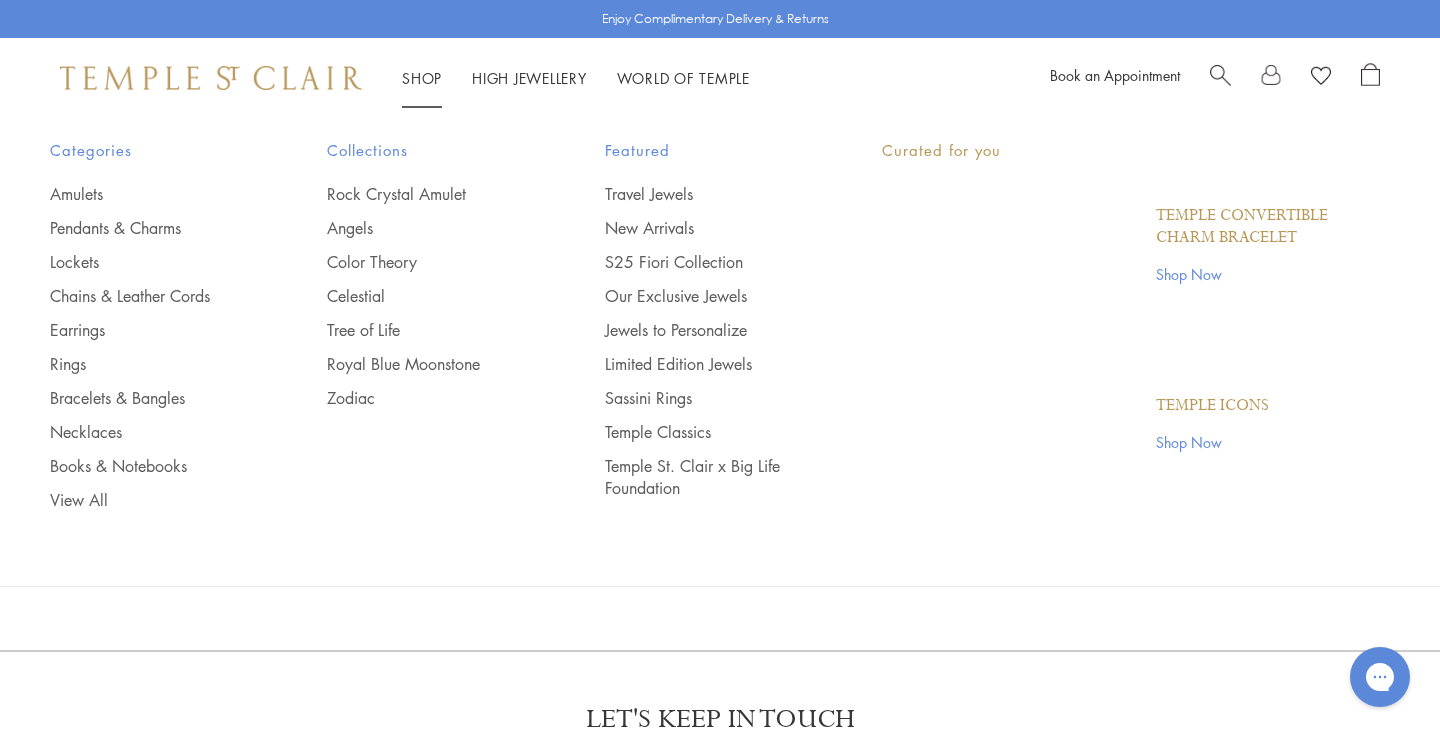 click on "Shop Shop" at bounding box center (422, 78) 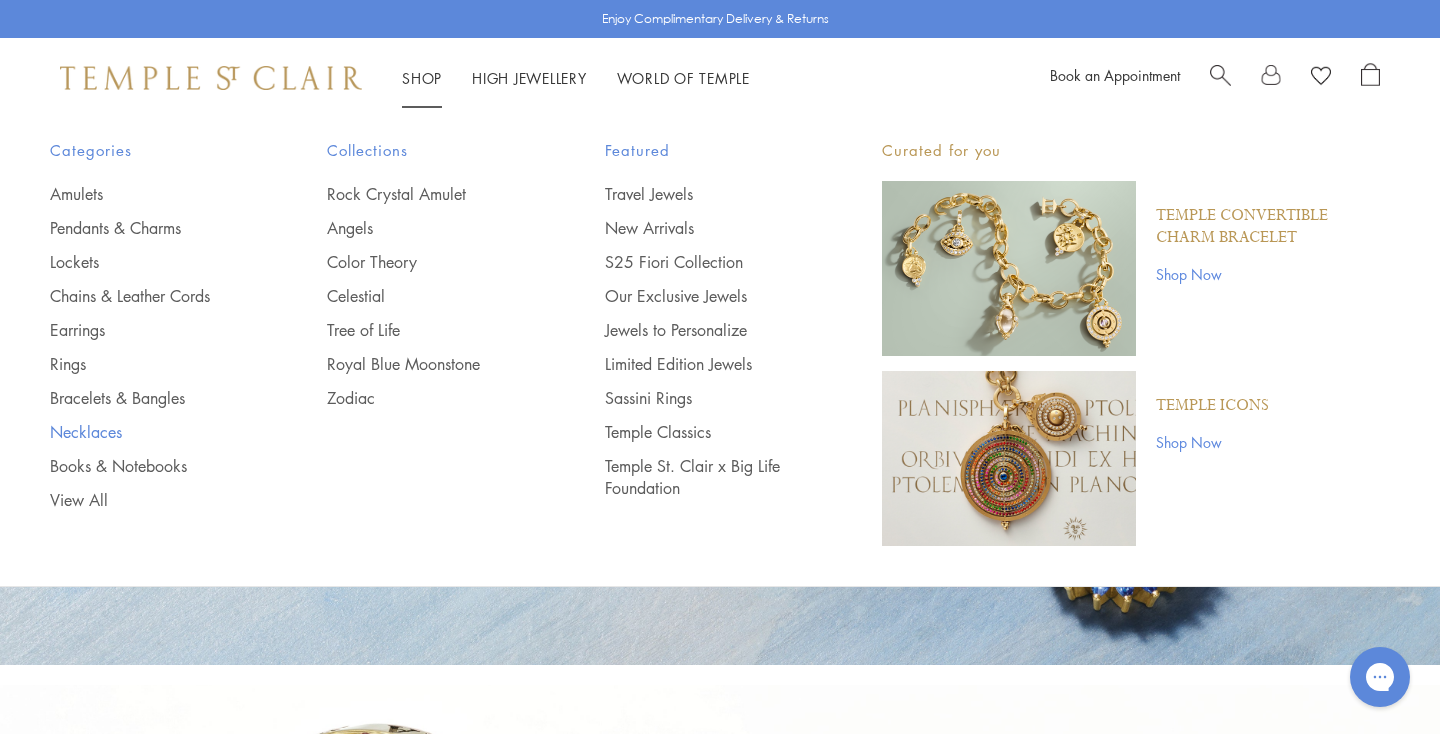 click on "Necklaces" at bounding box center (148, 432) 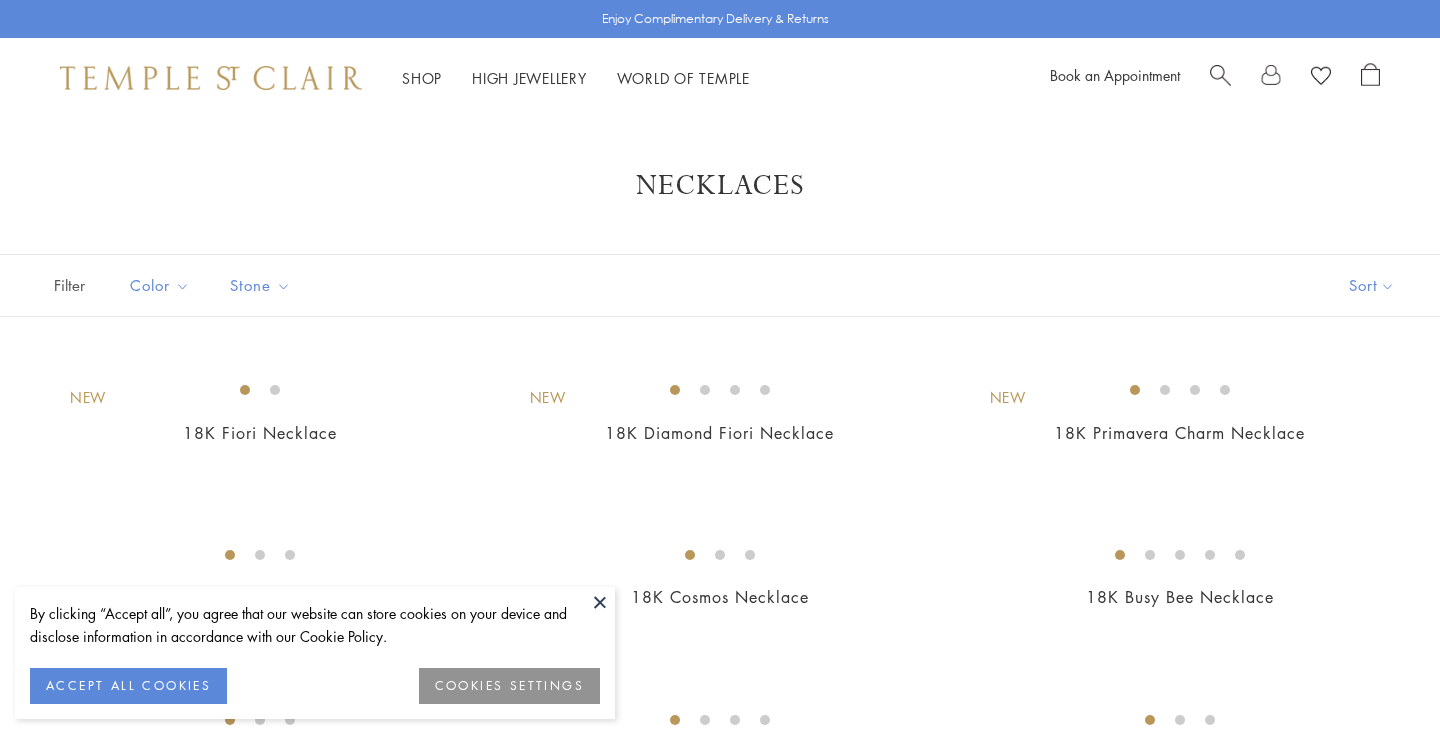 scroll, scrollTop: 403, scrollLeft: 0, axis: vertical 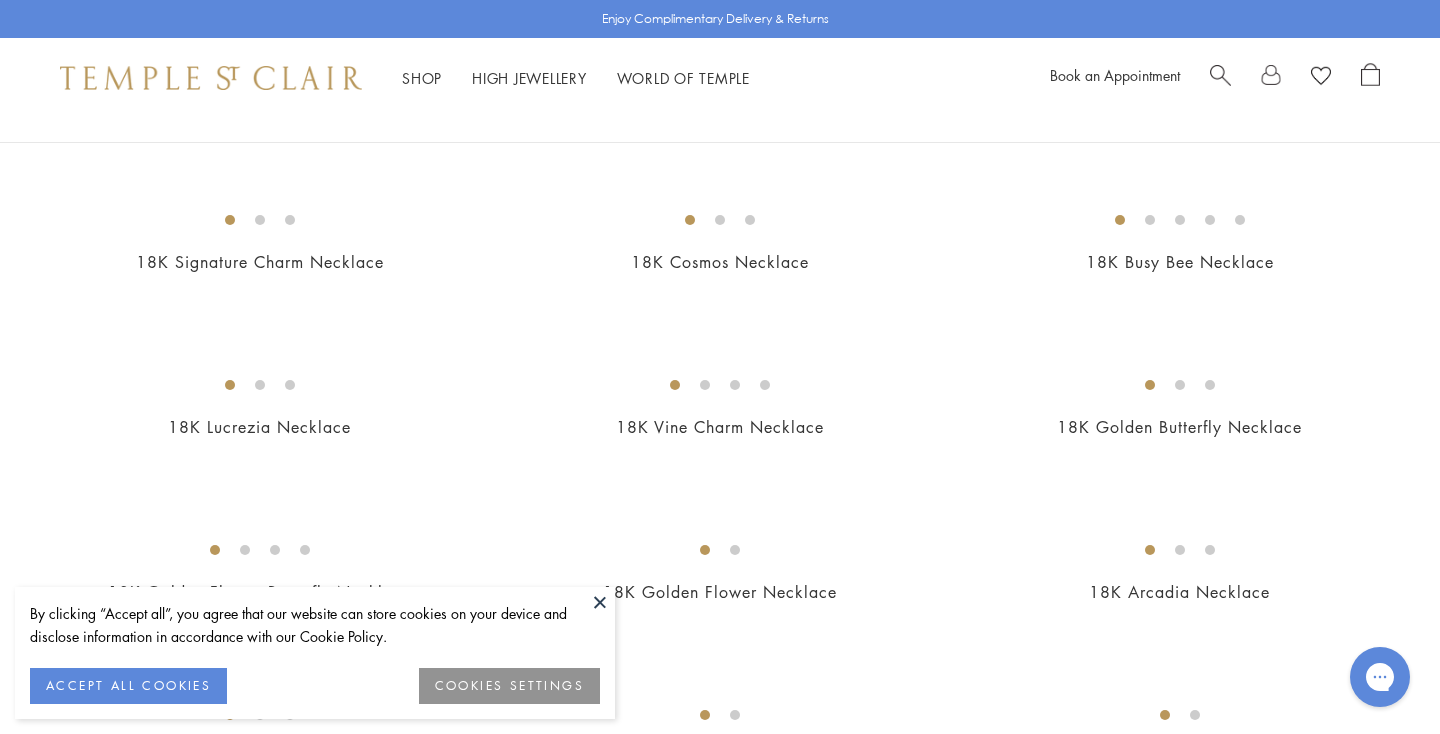 click at bounding box center (600, 602) 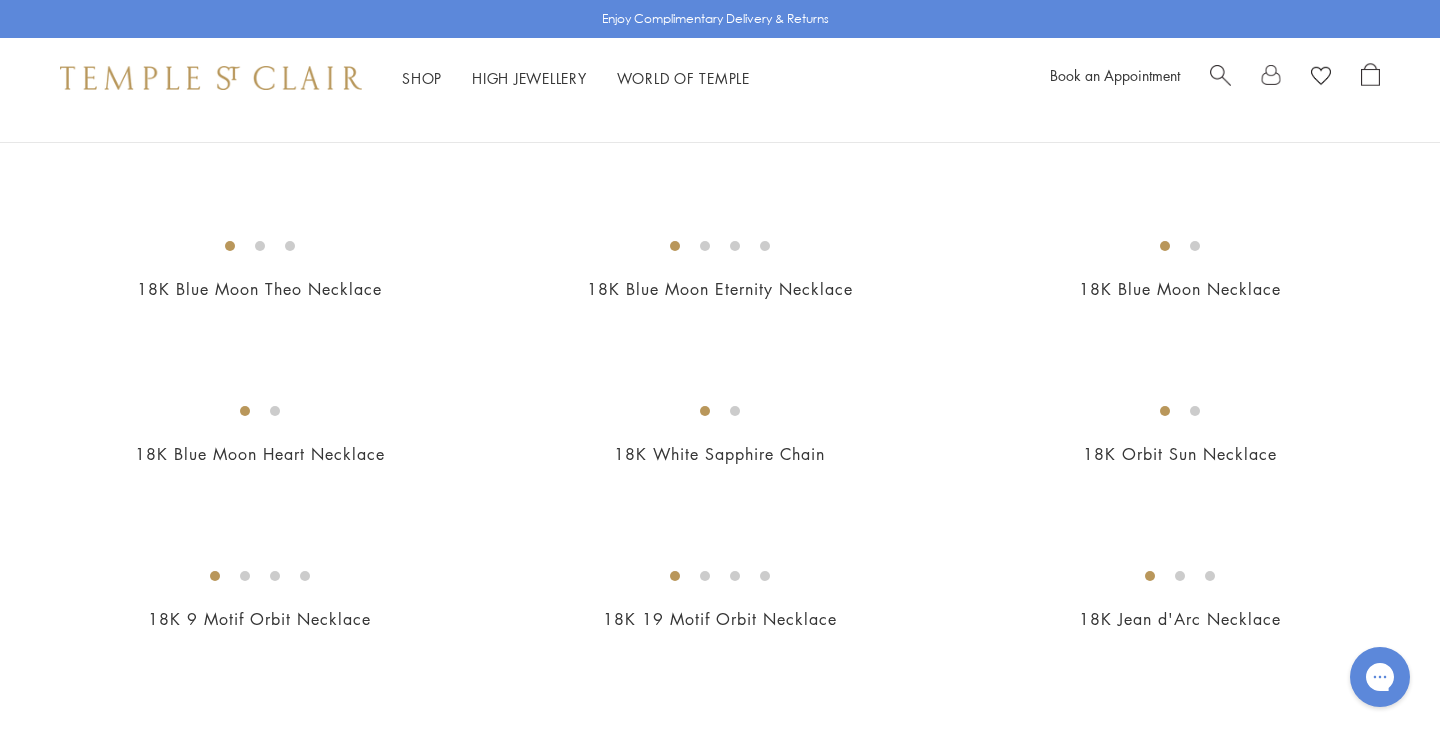 scroll, scrollTop: 1424, scrollLeft: 0, axis: vertical 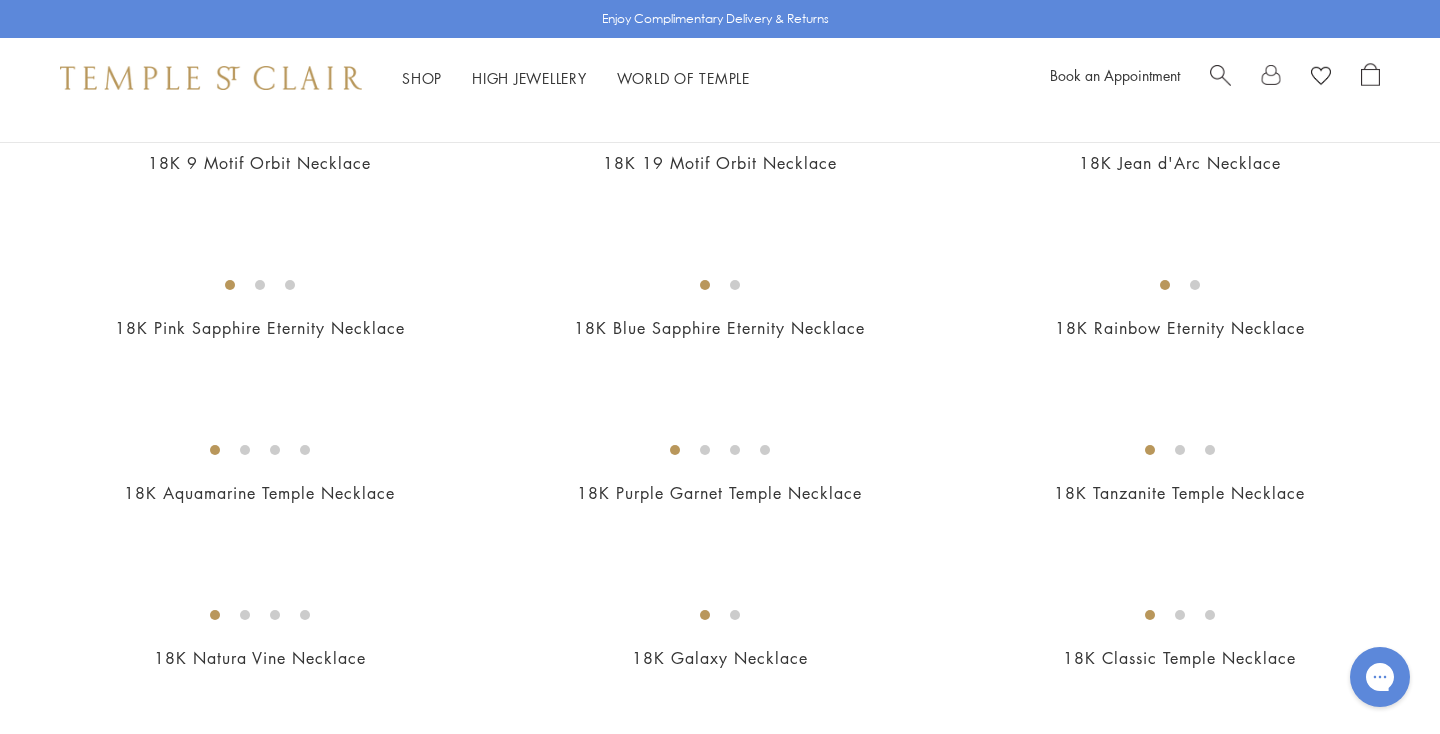 click on "New
New
New" at bounding box center (720, 262) 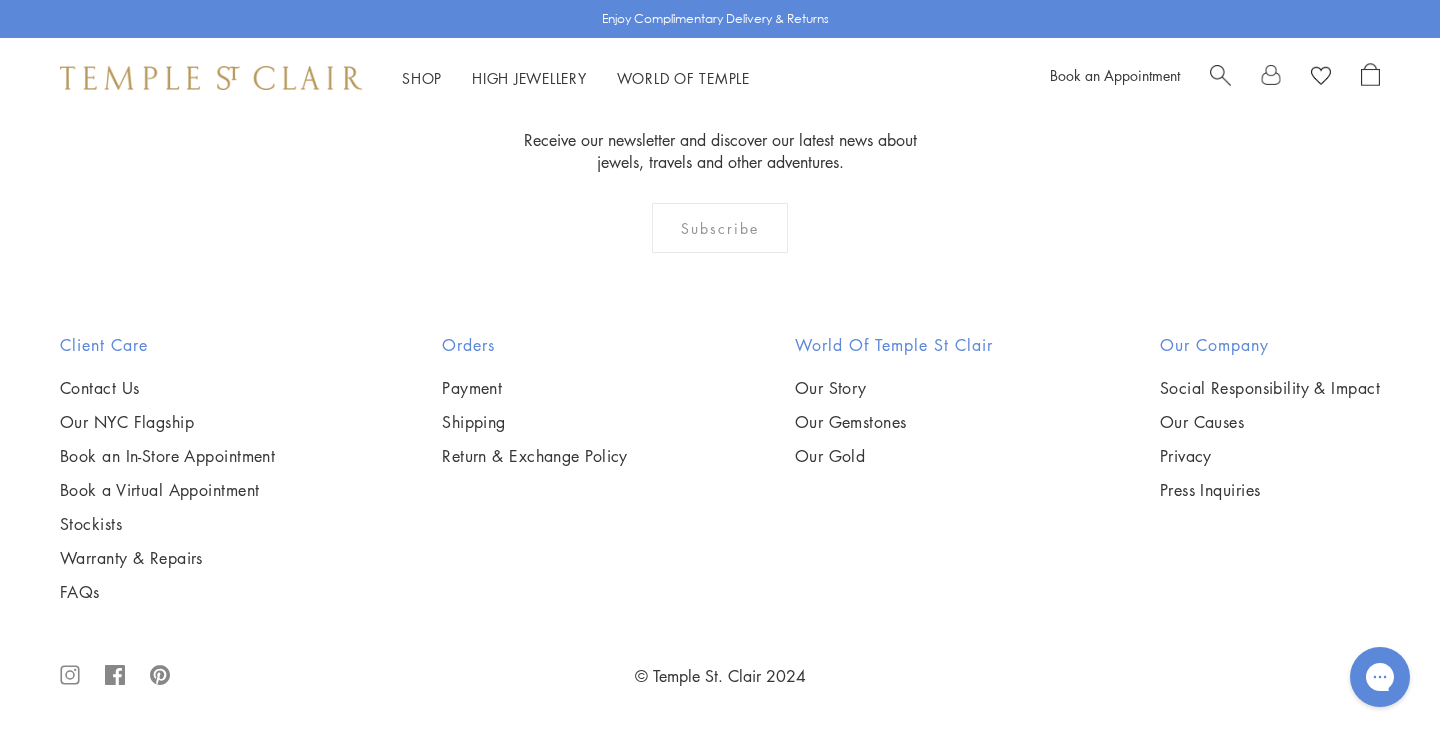 scroll, scrollTop: 8682, scrollLeft: 0, axis: vertical 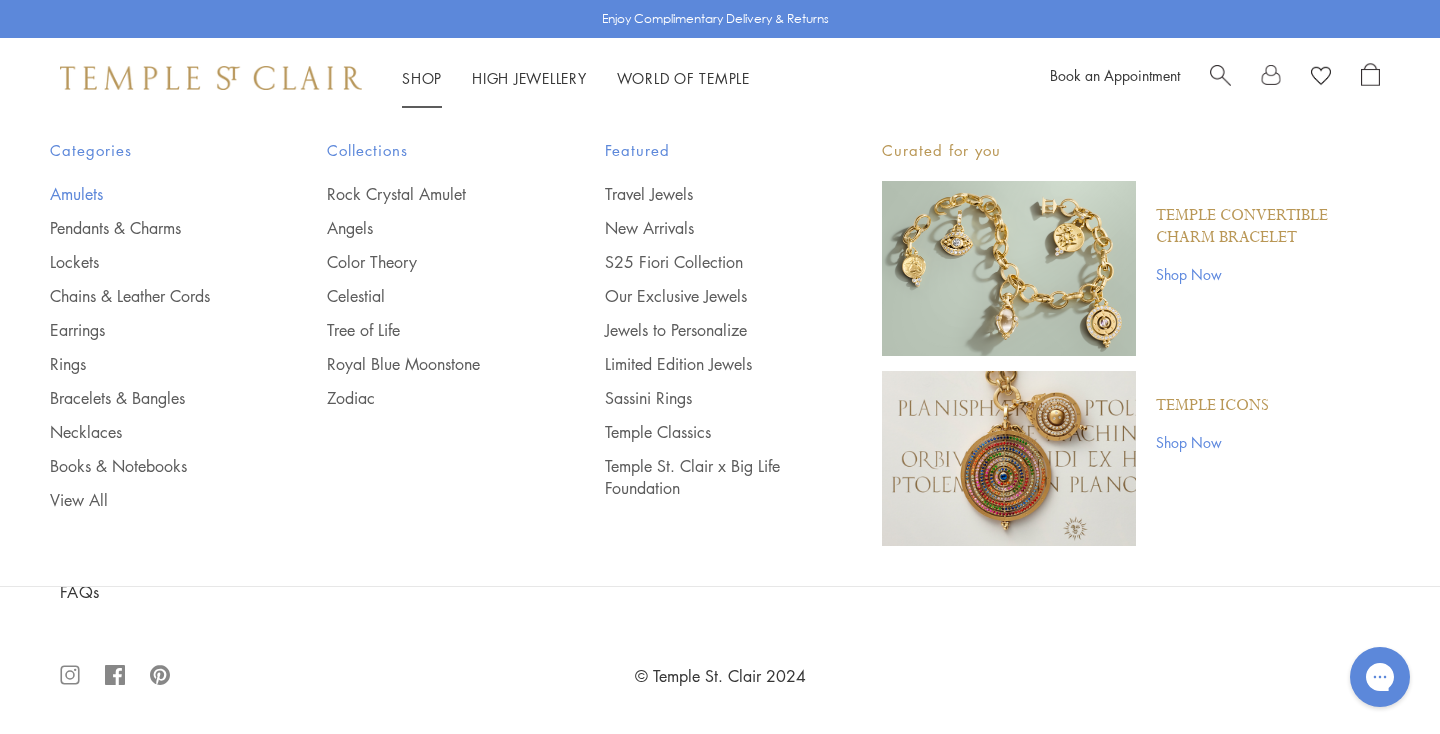 click on "Amulets" at bounding box center (148, 194) 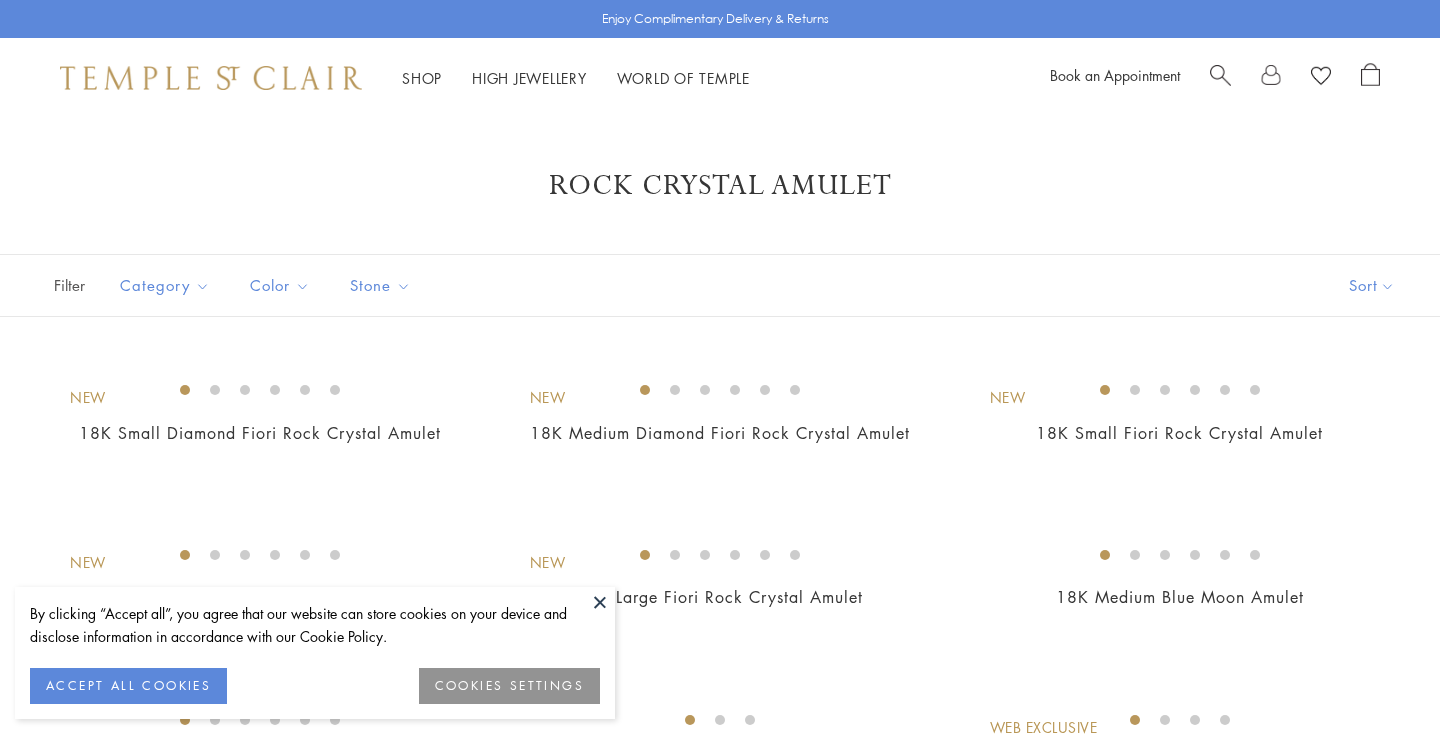 scroll, scrollTop: 311, scrollLeft: 0, axis: vertical 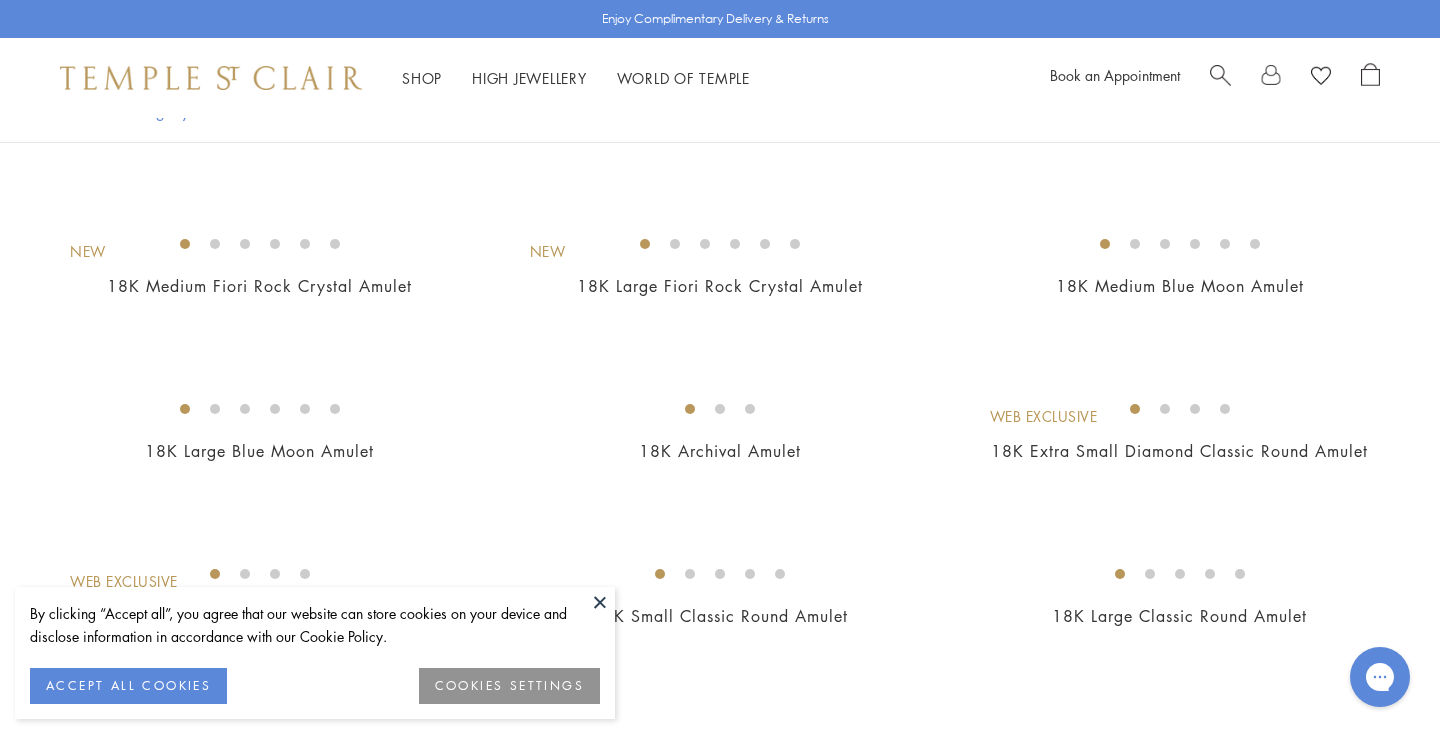 click at bounding box center [600, 602] 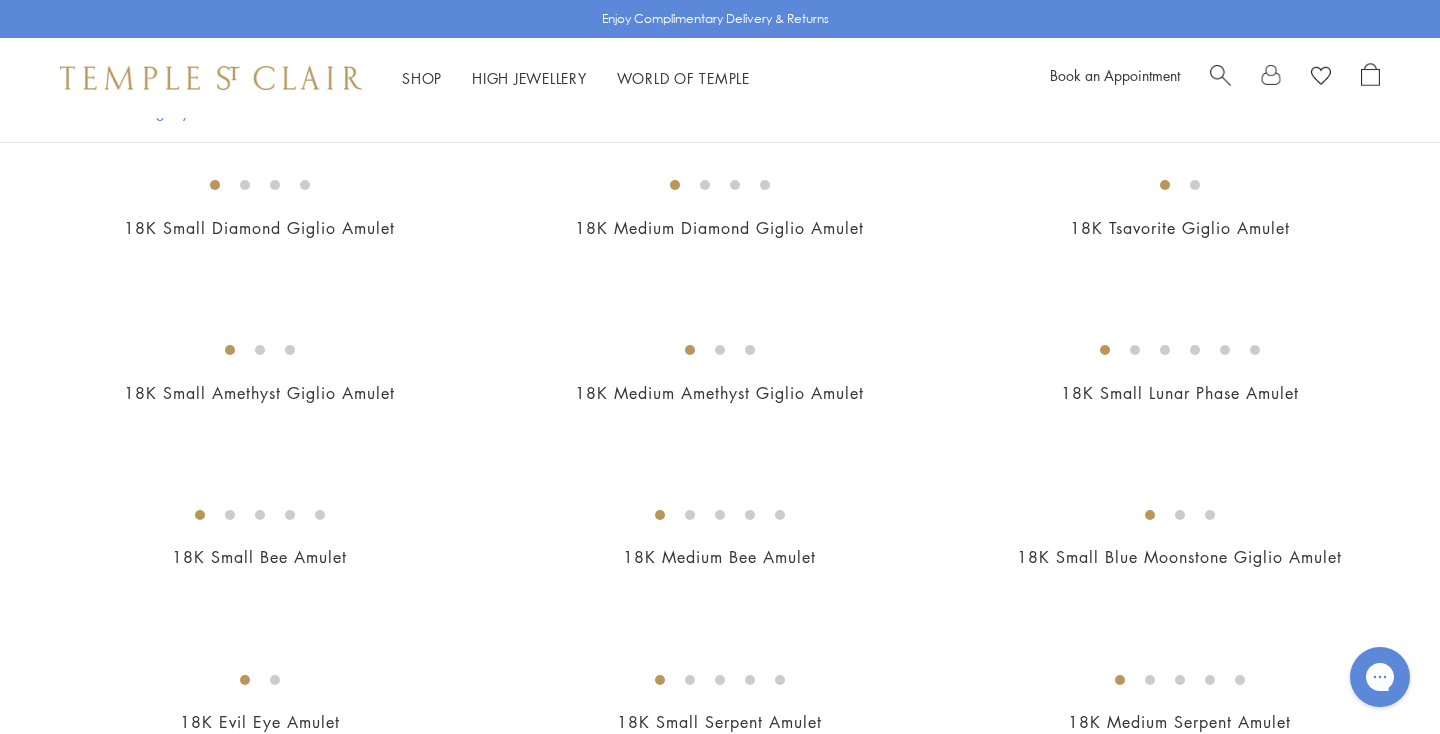 scroll, scrollTop: 3973, scrollLeft: 0, axis: vertical 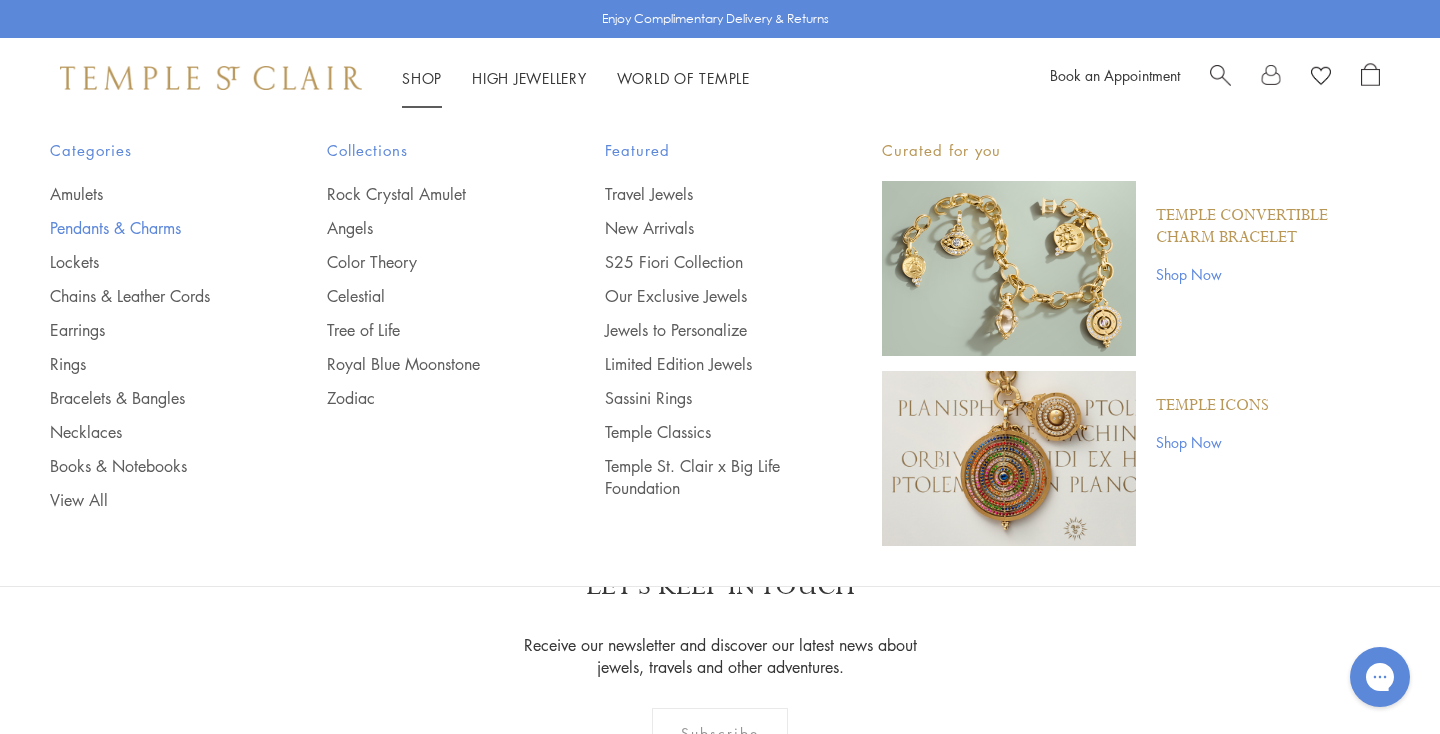 click on "Pendants & Charms" at bounding box center [148, 228] 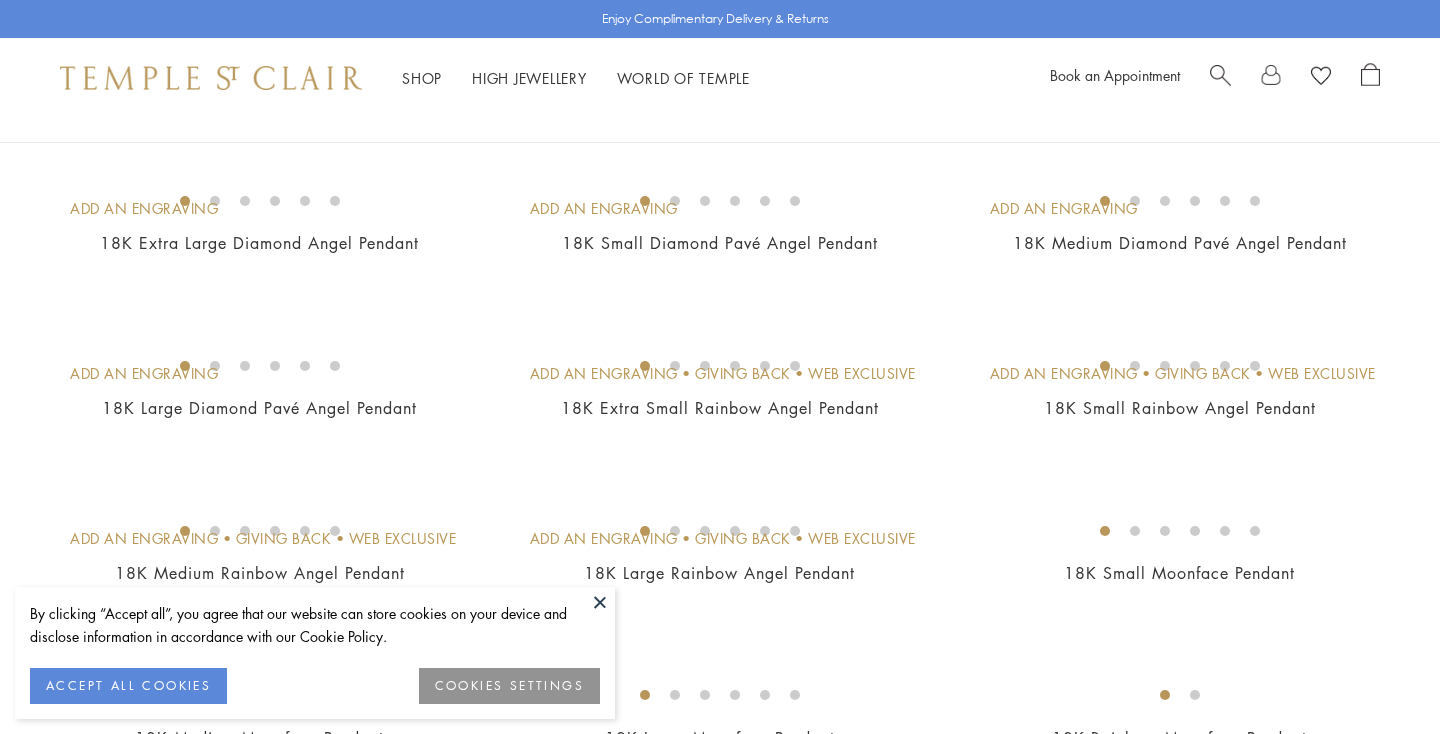 scroll, scrollTop: 519, scrollLeft: 0, axis: vertical 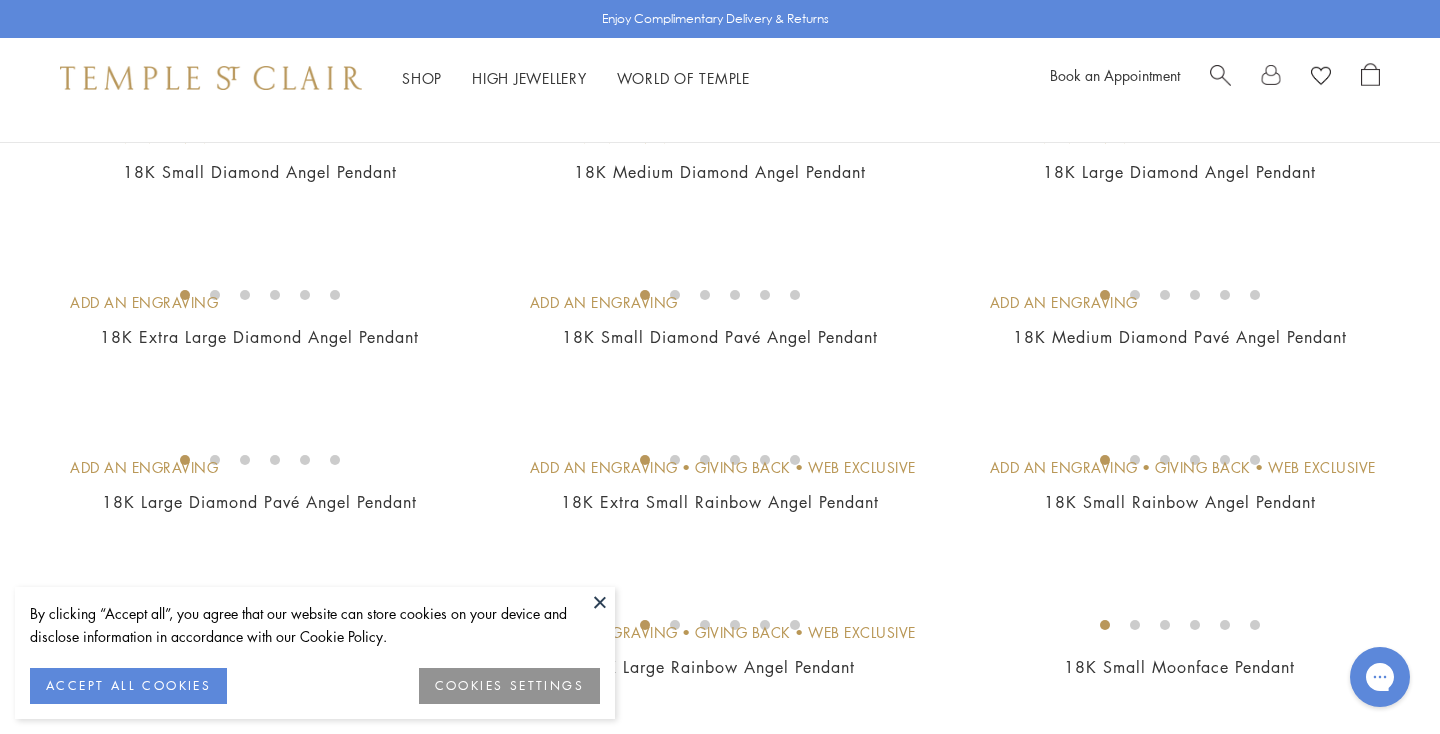 click at bounding box center (600, 602) 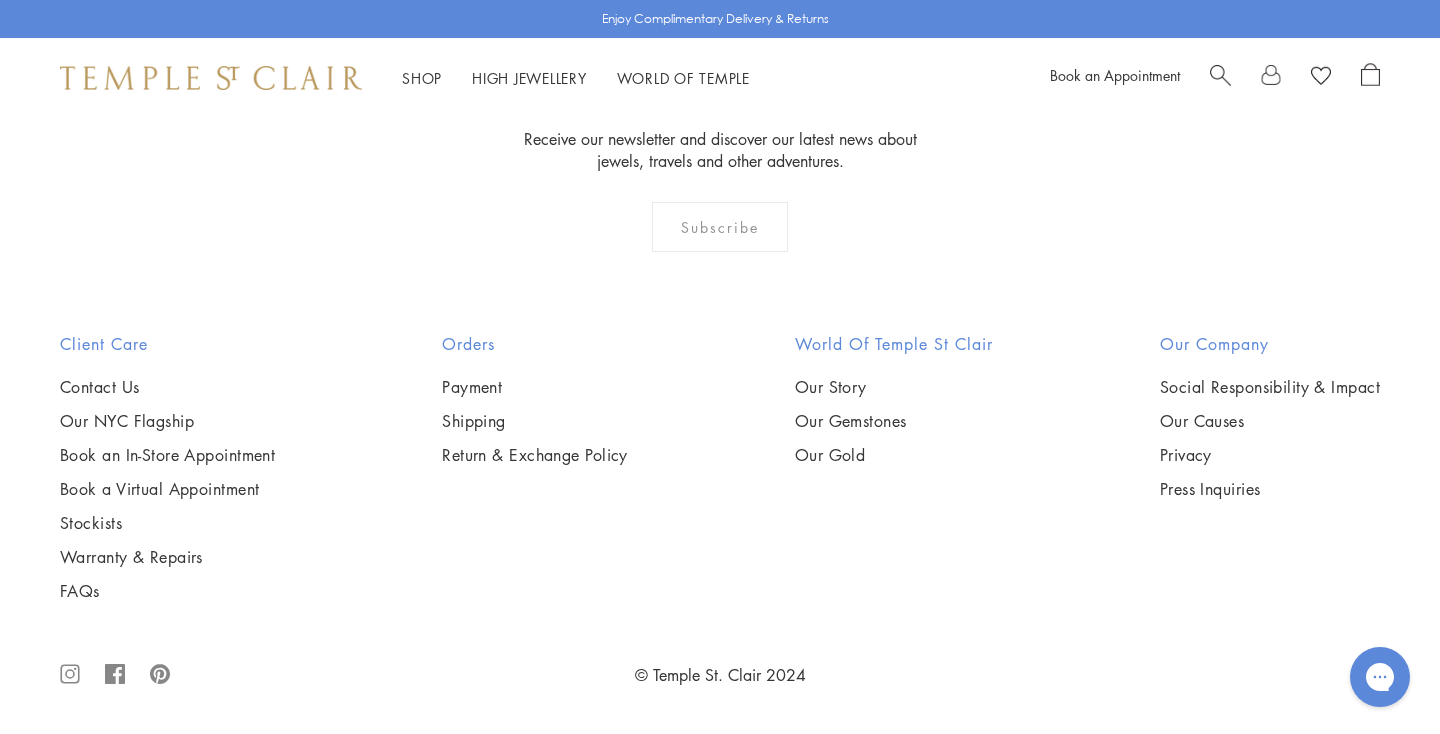 scroll, scrollTop: 6848, scrollLeft: 0, axis: vertical 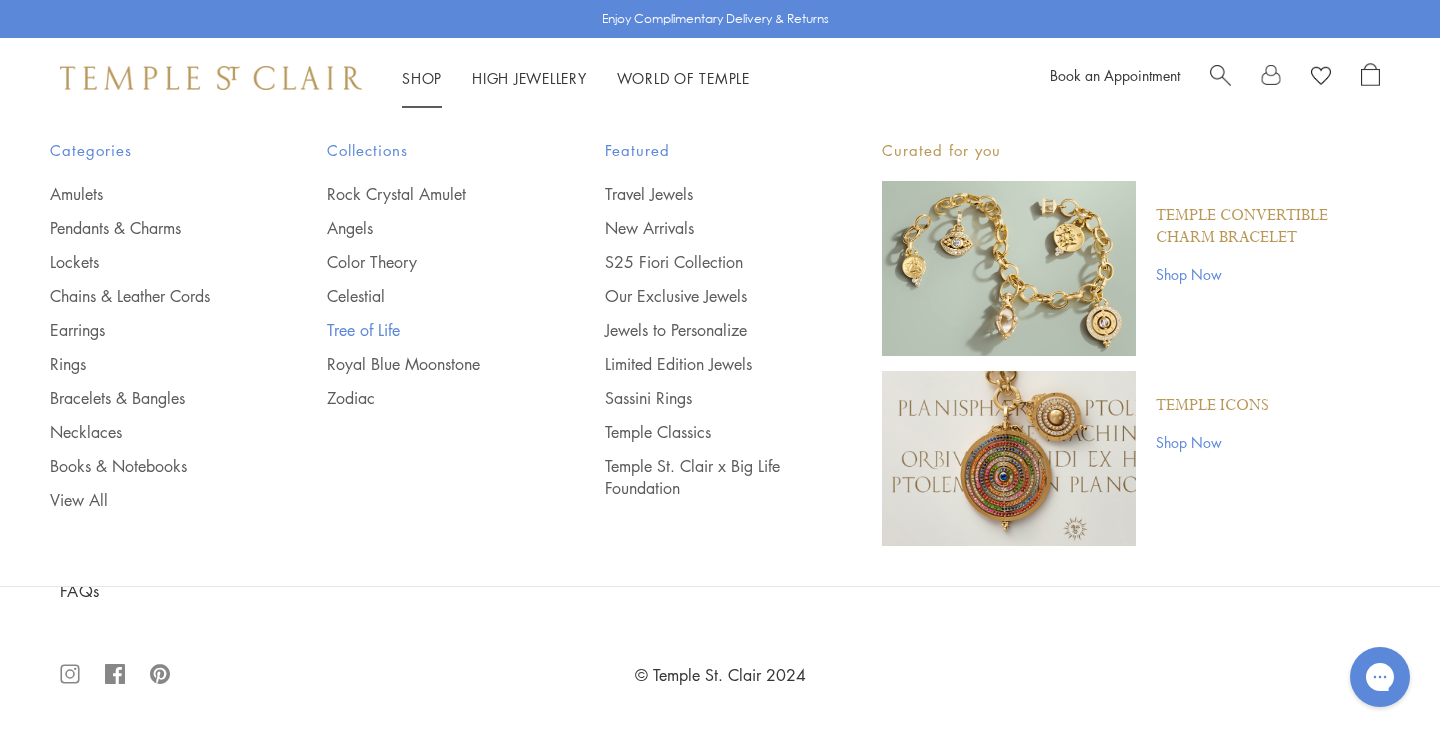 click on "Tree of Life" at bounding box center (425, 330) 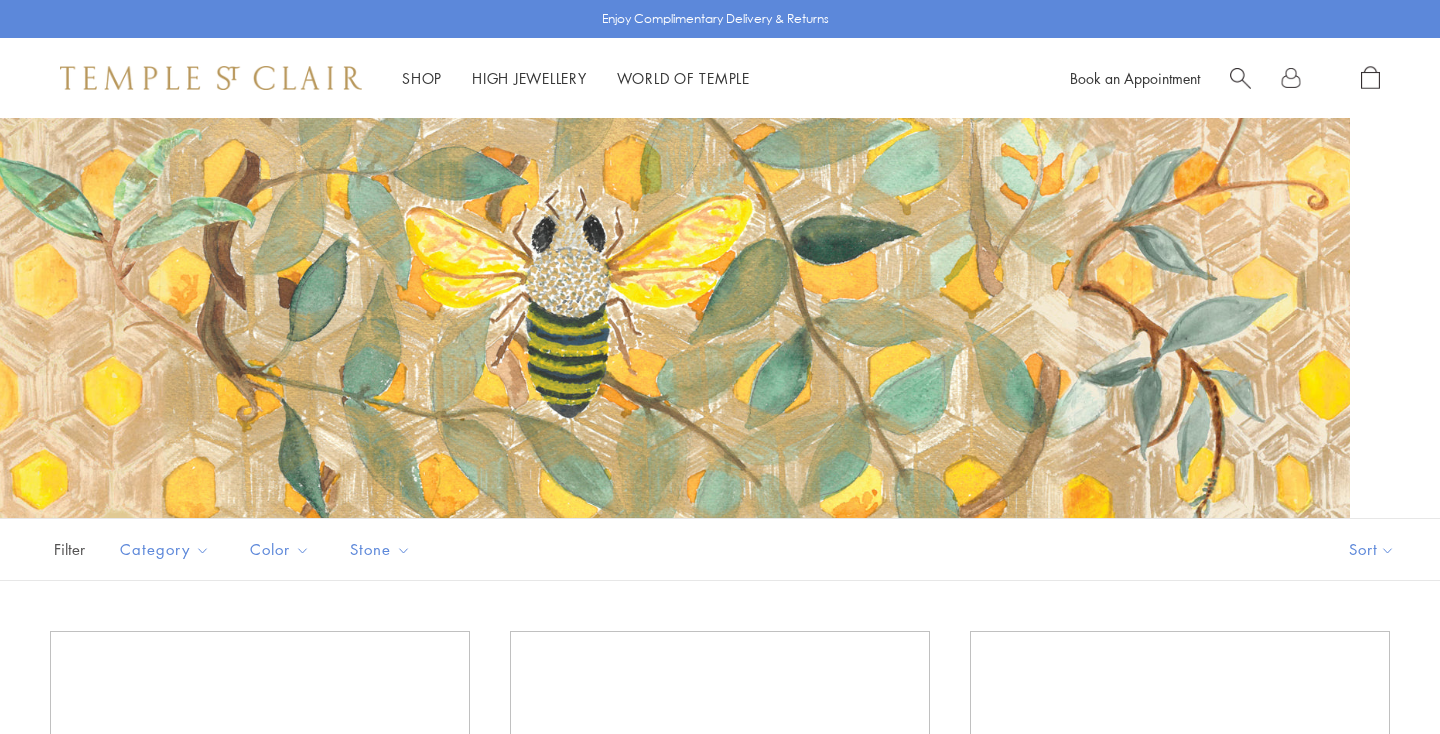 scroll, scrollTop: 0, scrollLeft: 0, axis: both 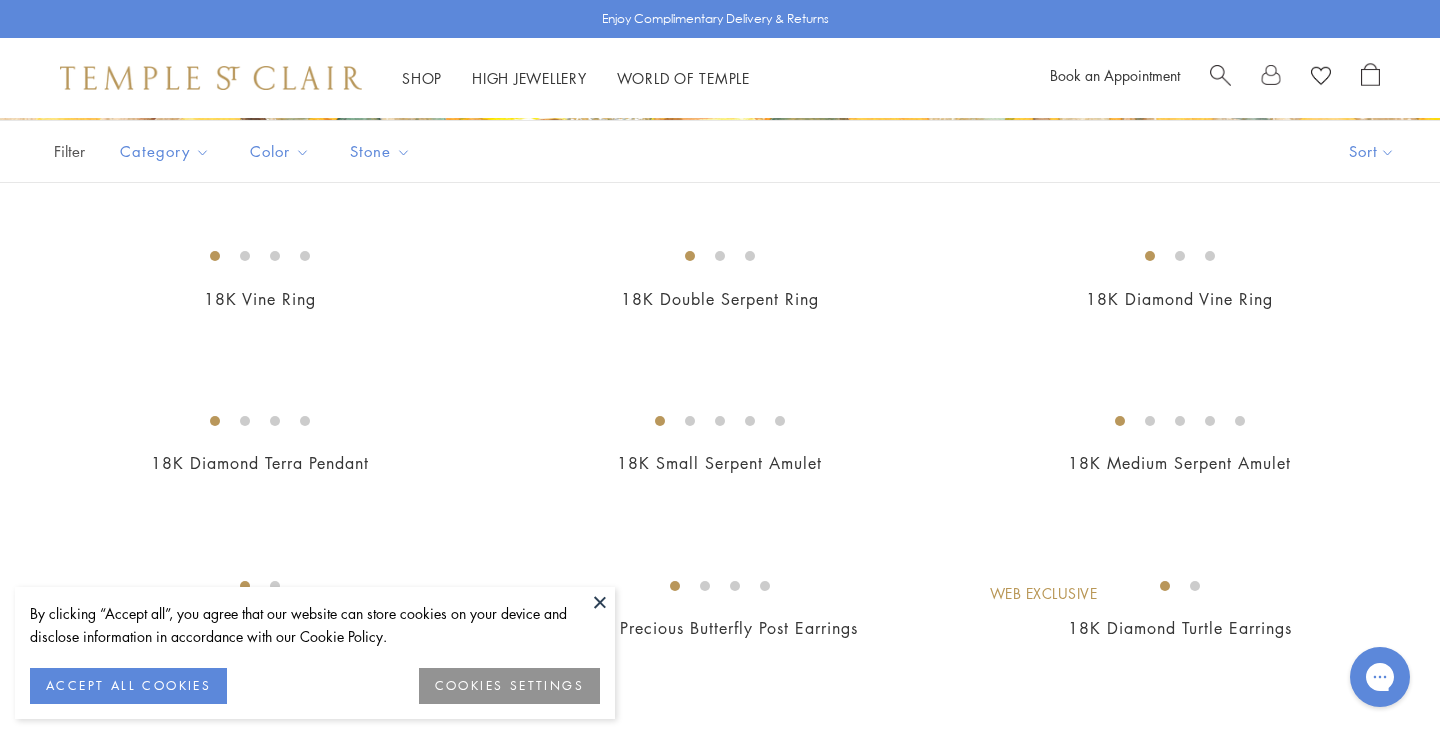click at bounding box center [600, 602] 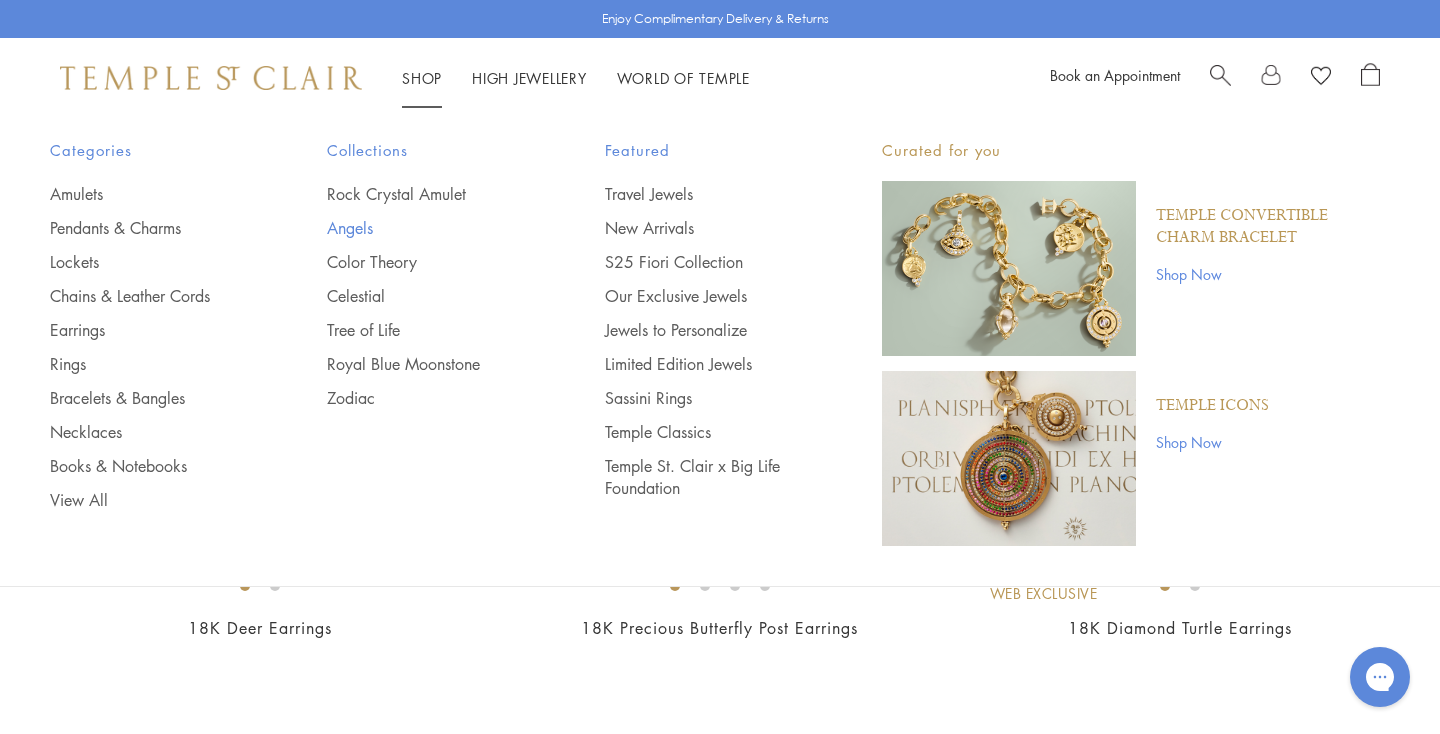 click on "Angels" at bounding box center [425, 228] 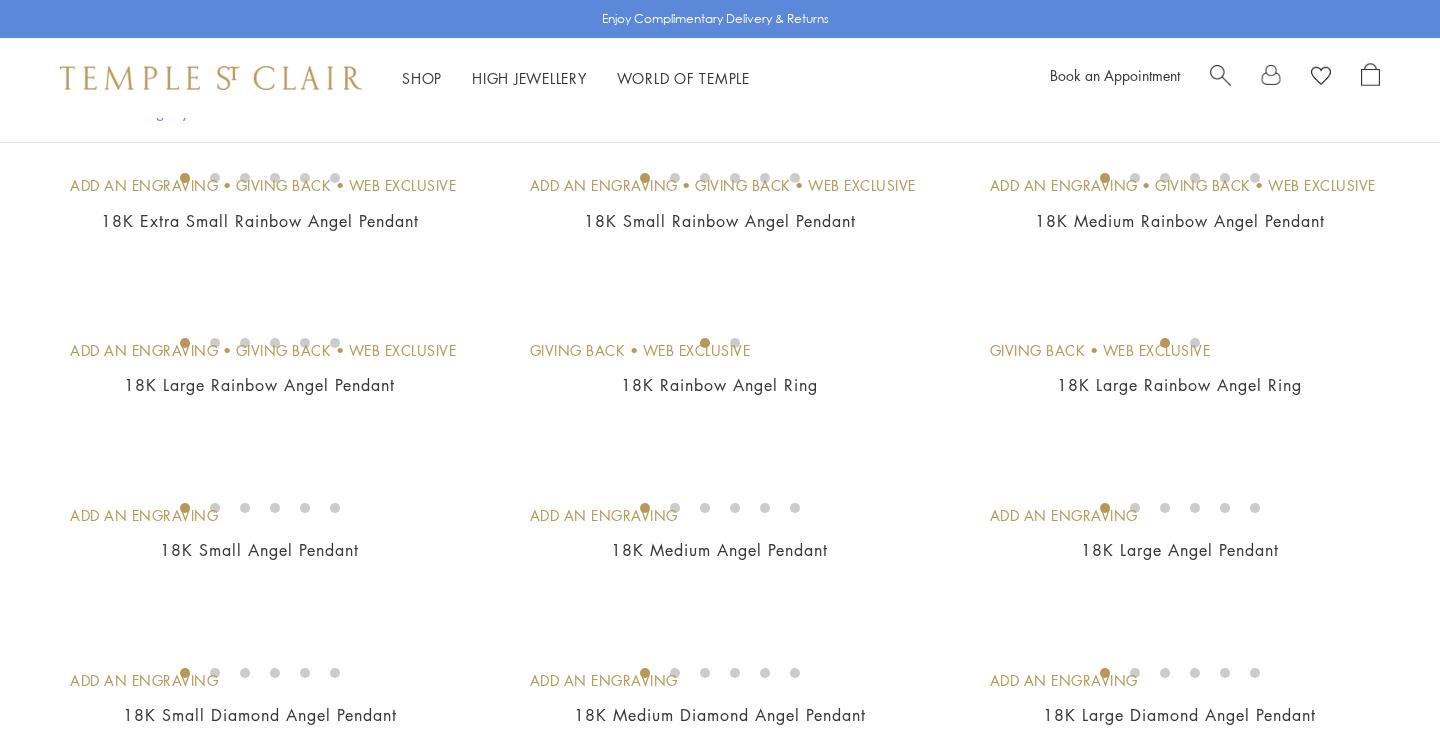 scroll, scrollTop: 476, scrollLeft: 0, axis: vertical 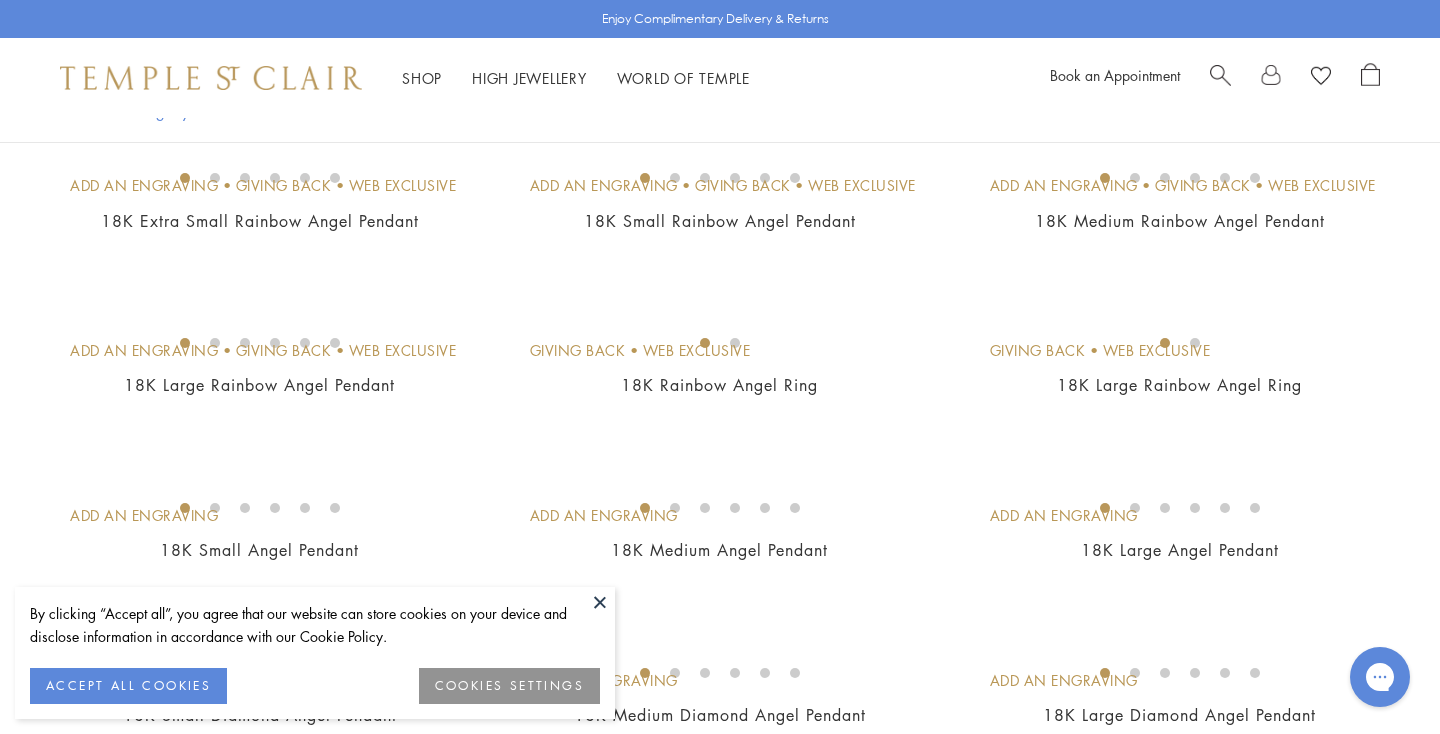 click at bounding box center [600, 602] 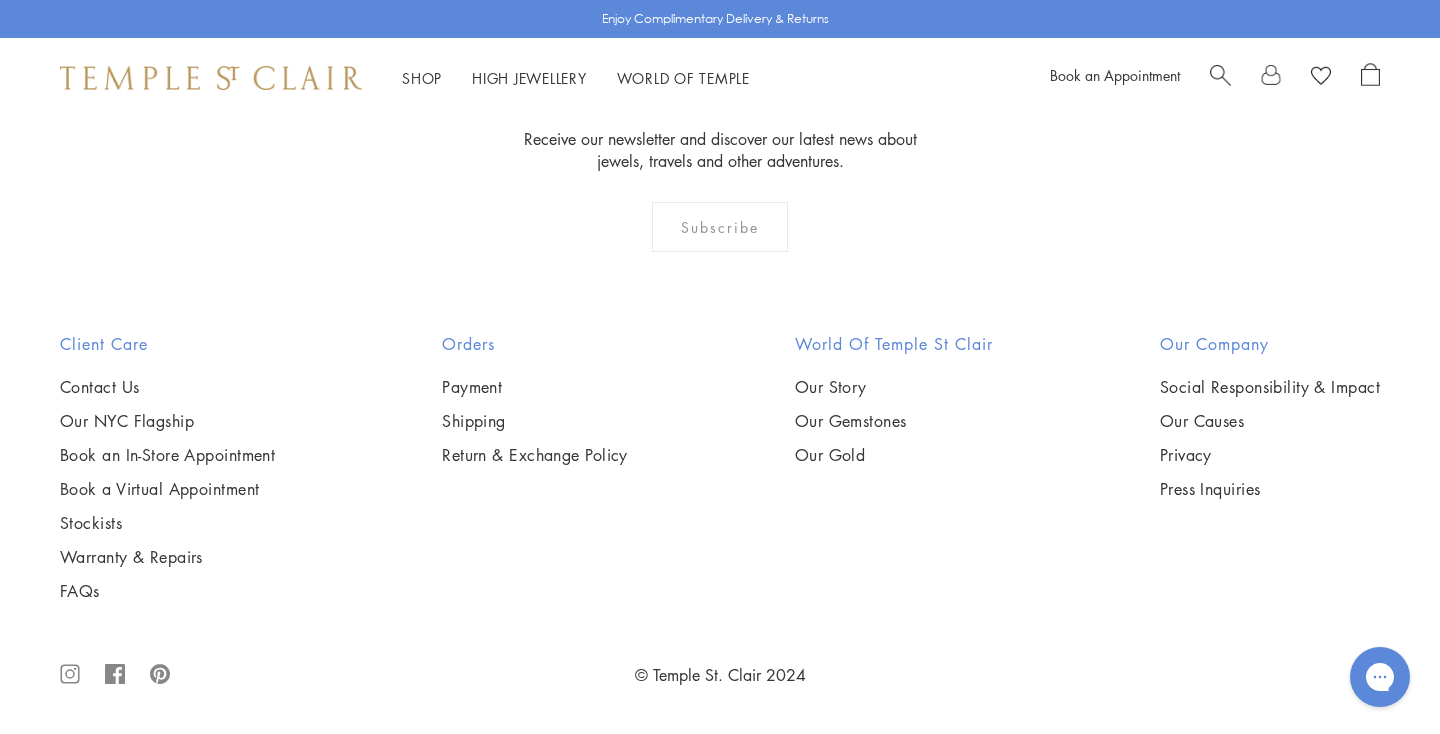 scroll, scrollTop: 3825, scrollLeft: 0, axis: vertical 